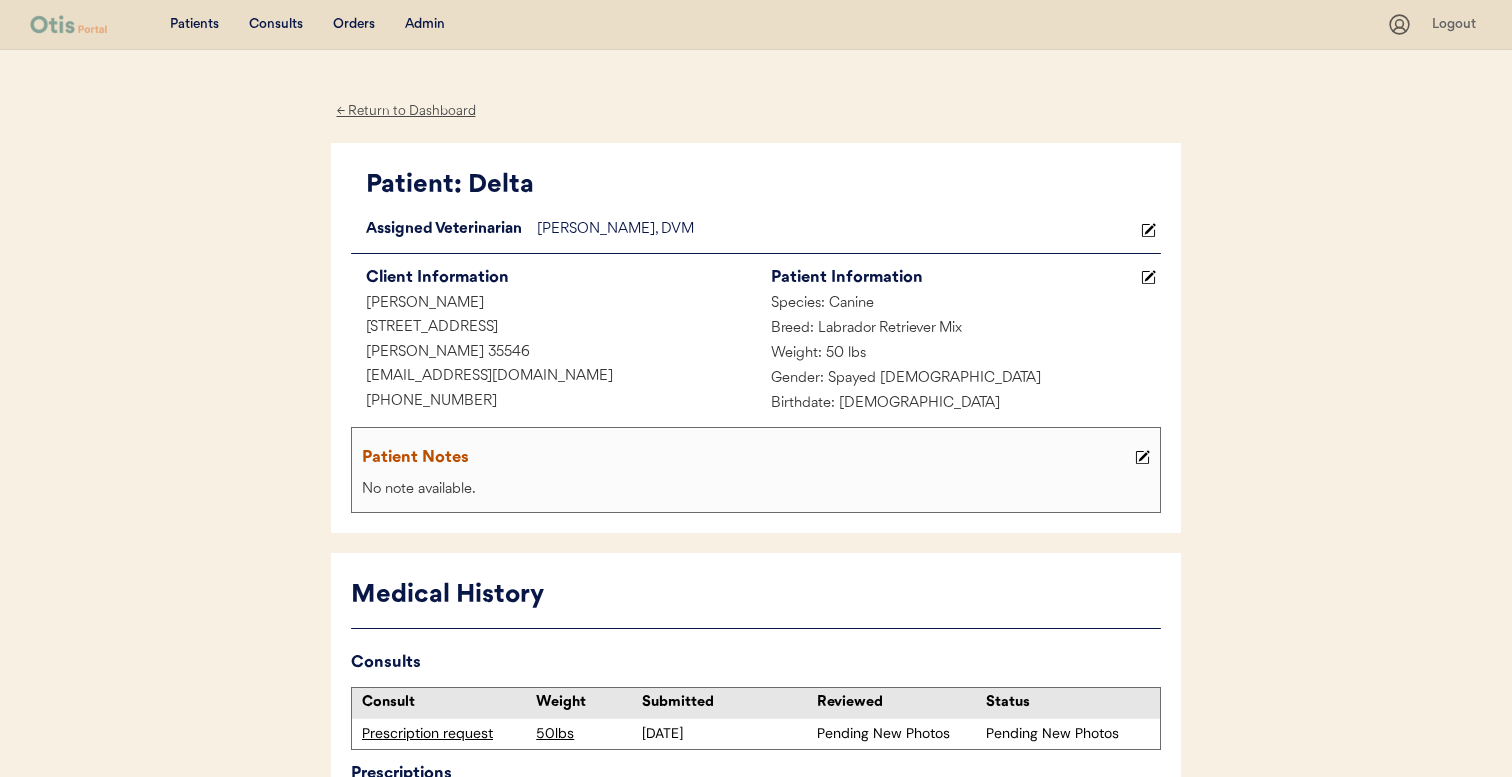 scroll, scrollTop: 1141, scrollLeft: 0, axis: vertical 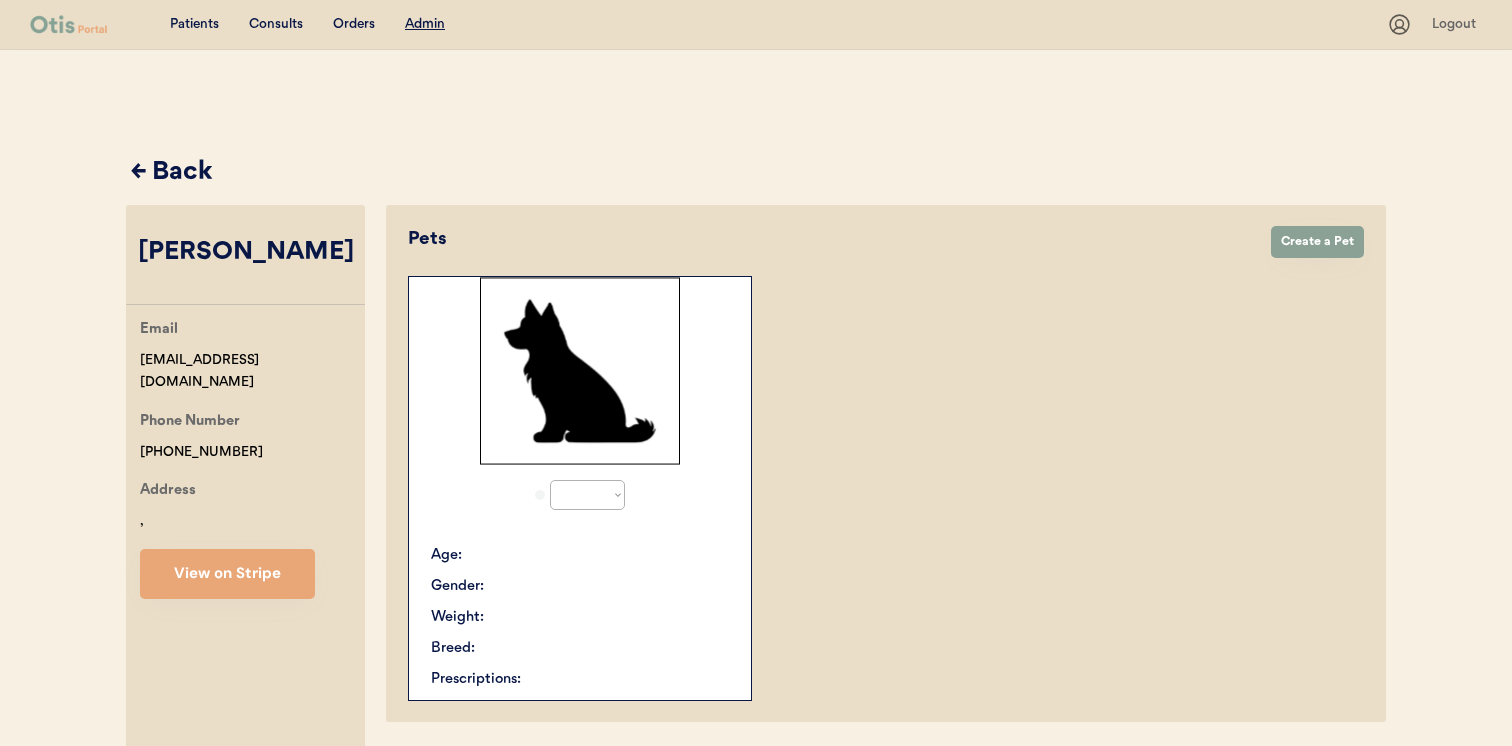 select on "true" 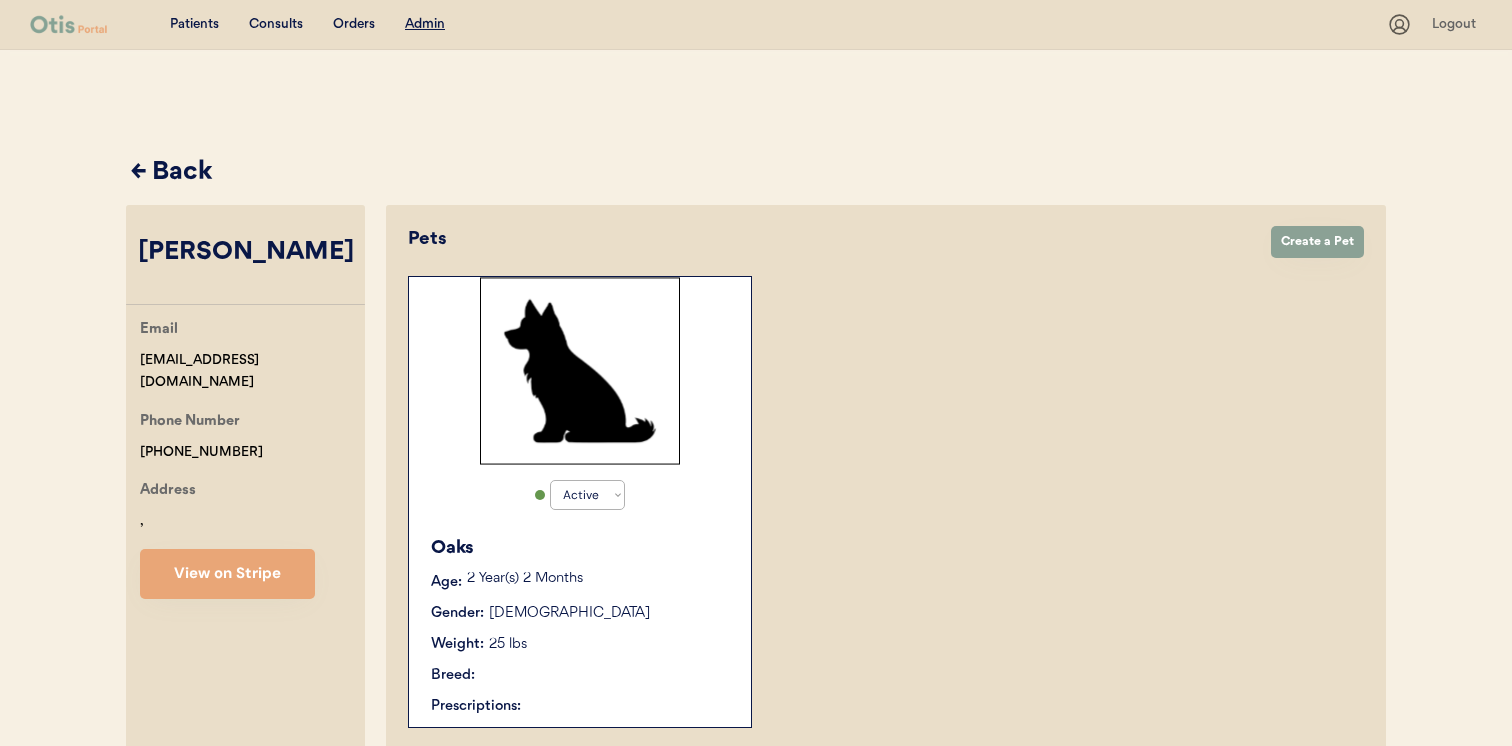 scroll, scrollTop: 0, scrollLeft: 0, axis: both 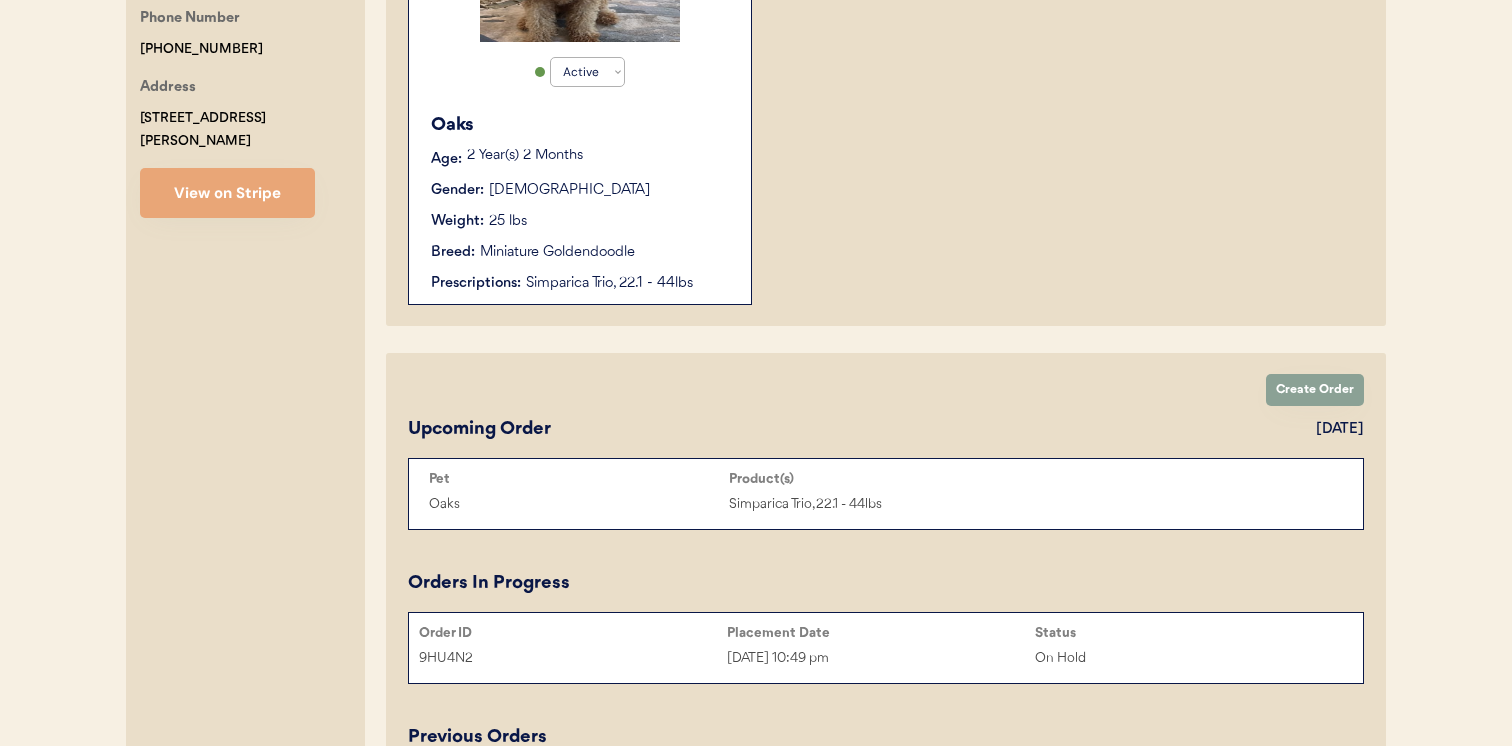 click on "Weight: 25 lbs" at bounding box center (581, 221) 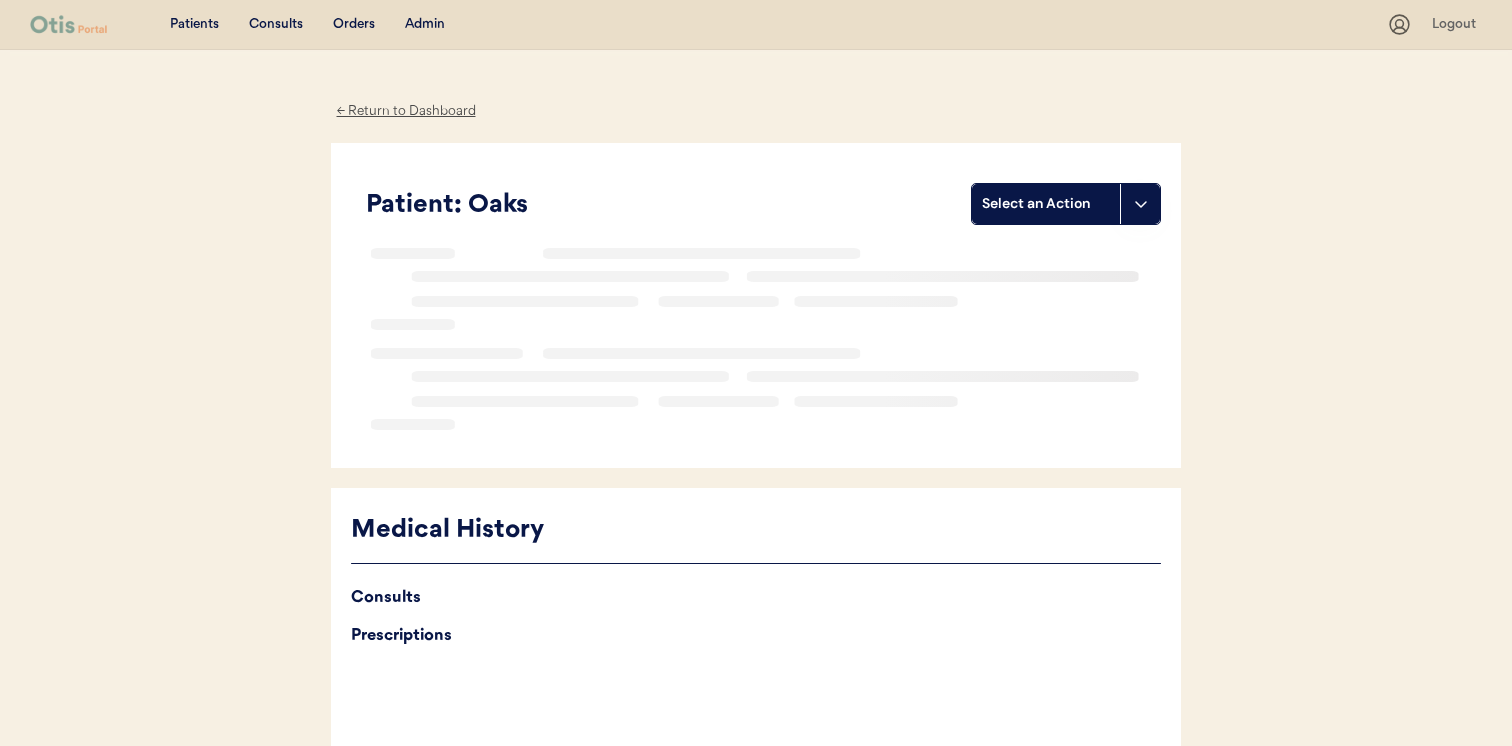 scroll, scrollTop: 0, scrollLeft: 0, axis: both 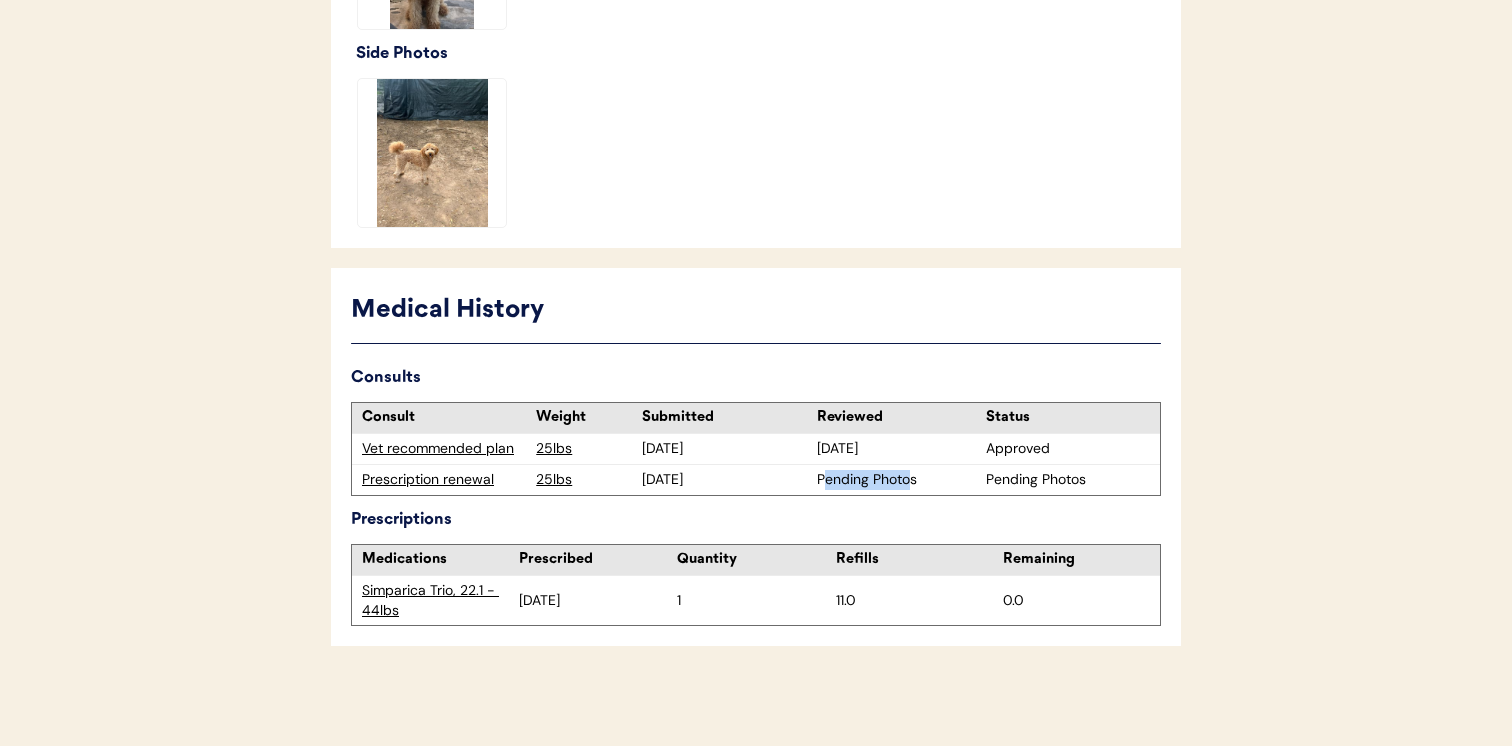 drag, startPoint x: 821, startPoint y: 484, endPoint x: 905, endPoint y: 483, distance: 84.00595 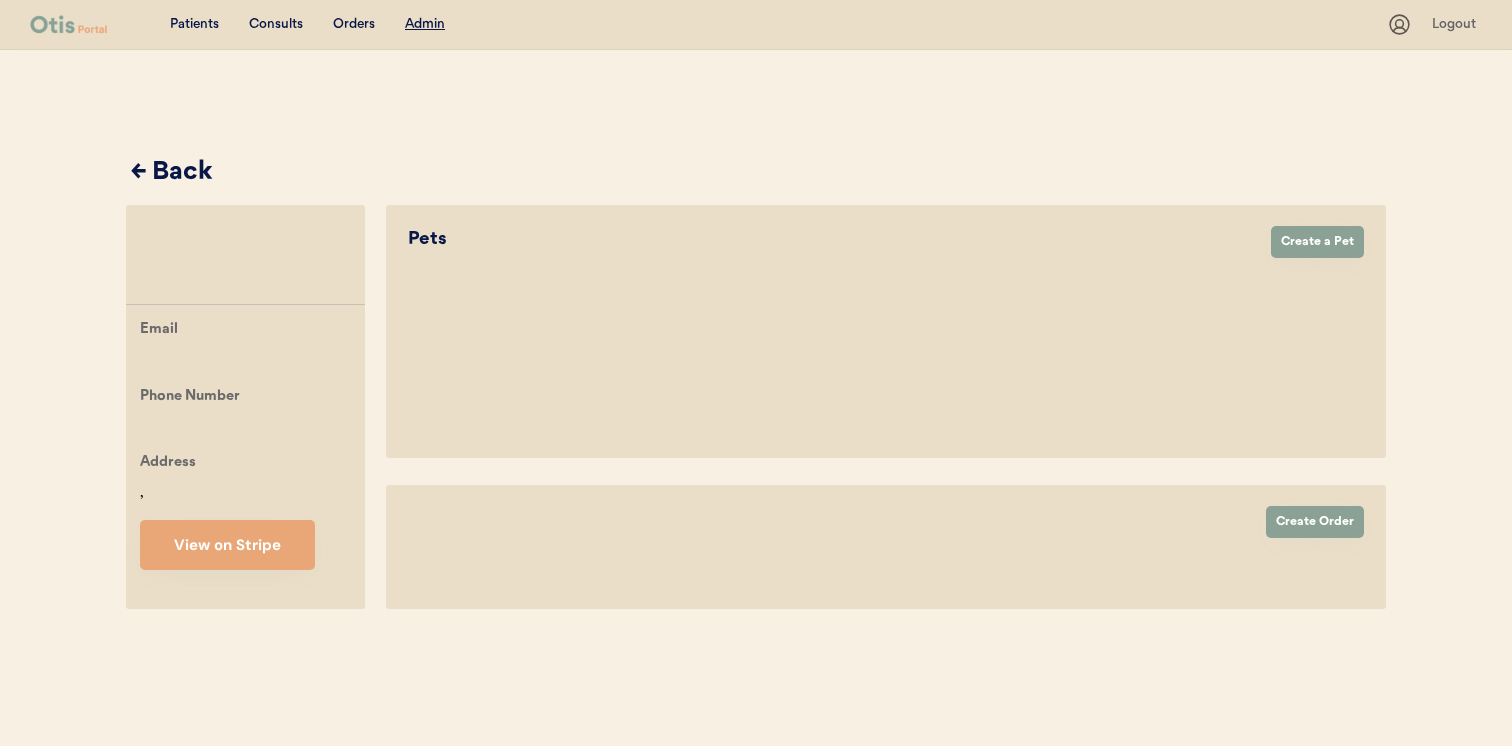 scroll, scrollTop: 0, scrollLeft: 0, axis: both 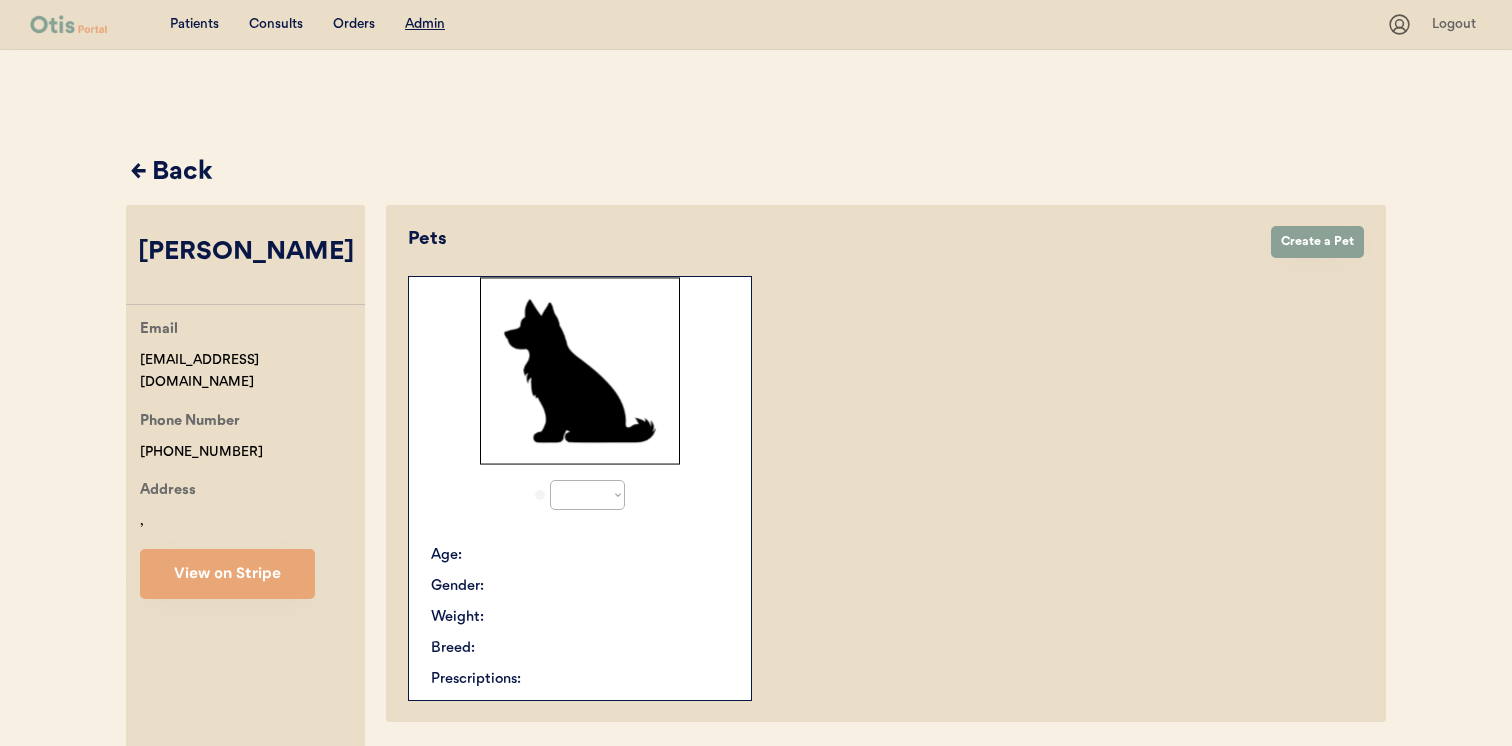 select on "true" 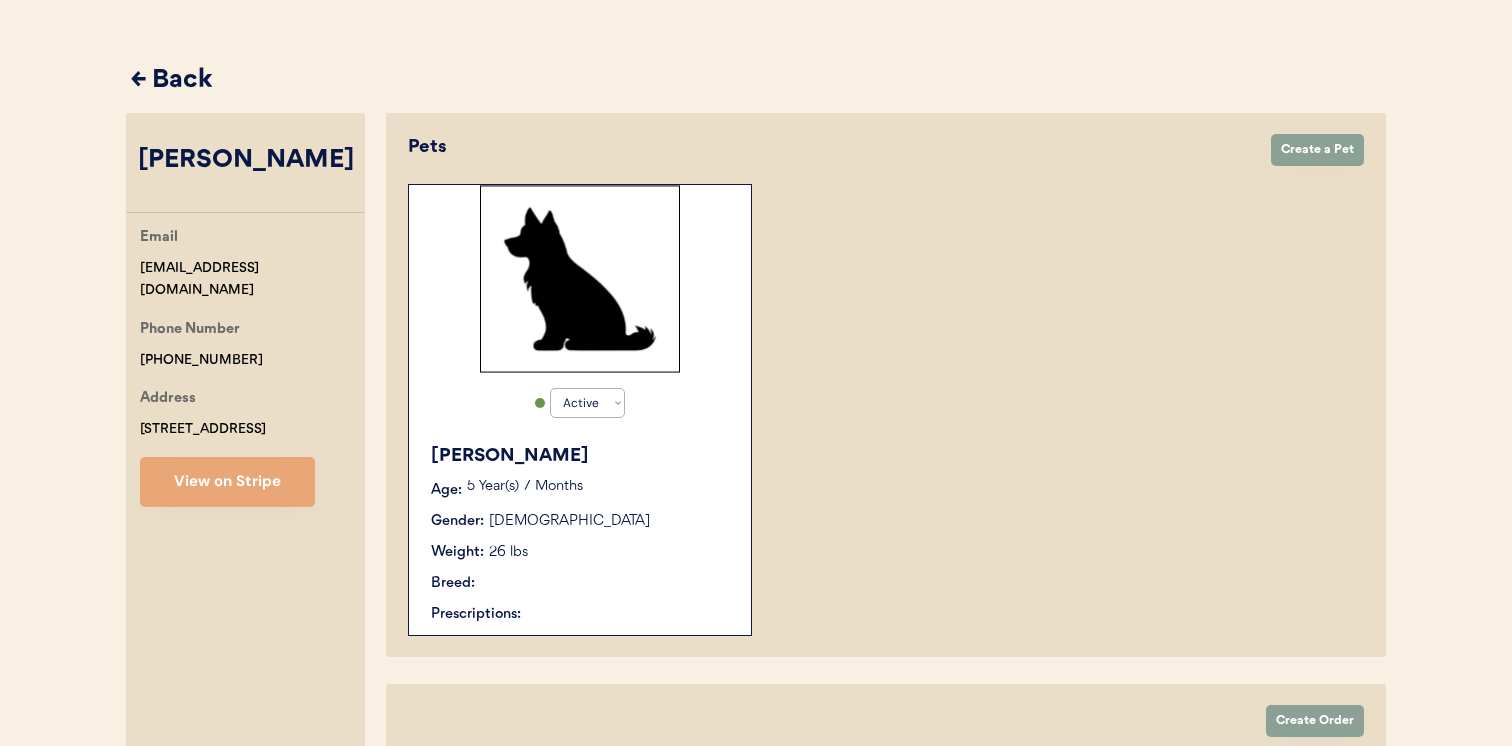 scroll, scrollTop: 136, scrollLeft: 0, axis: vertical 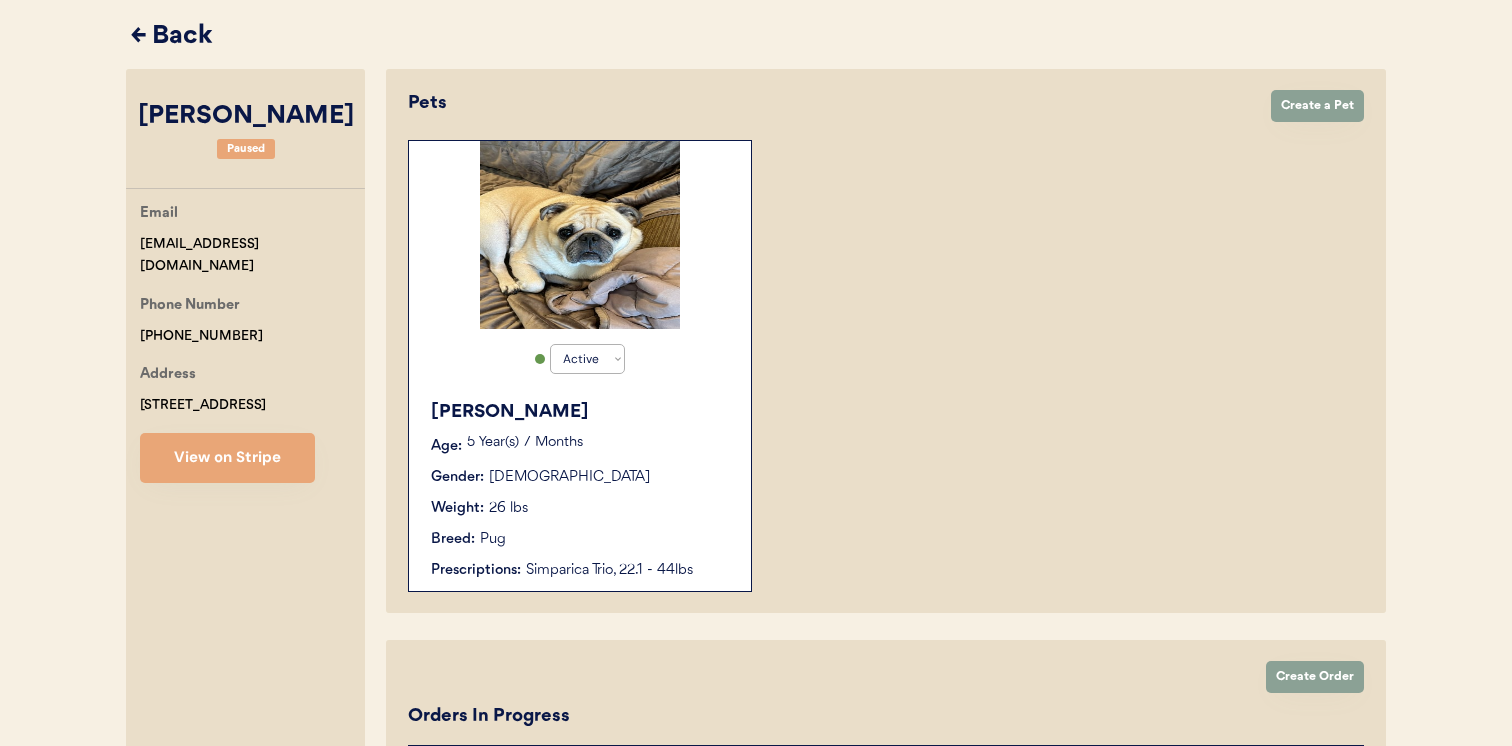 click on "Active Active Inactive Henry Age:
5 Year(s) 7 Months
Gender: Male Weight: 26 lbs Breed: Pug Prescriptions: Simparica Trio, 22.1 - 44lbs" at bounding box center (580, 366) 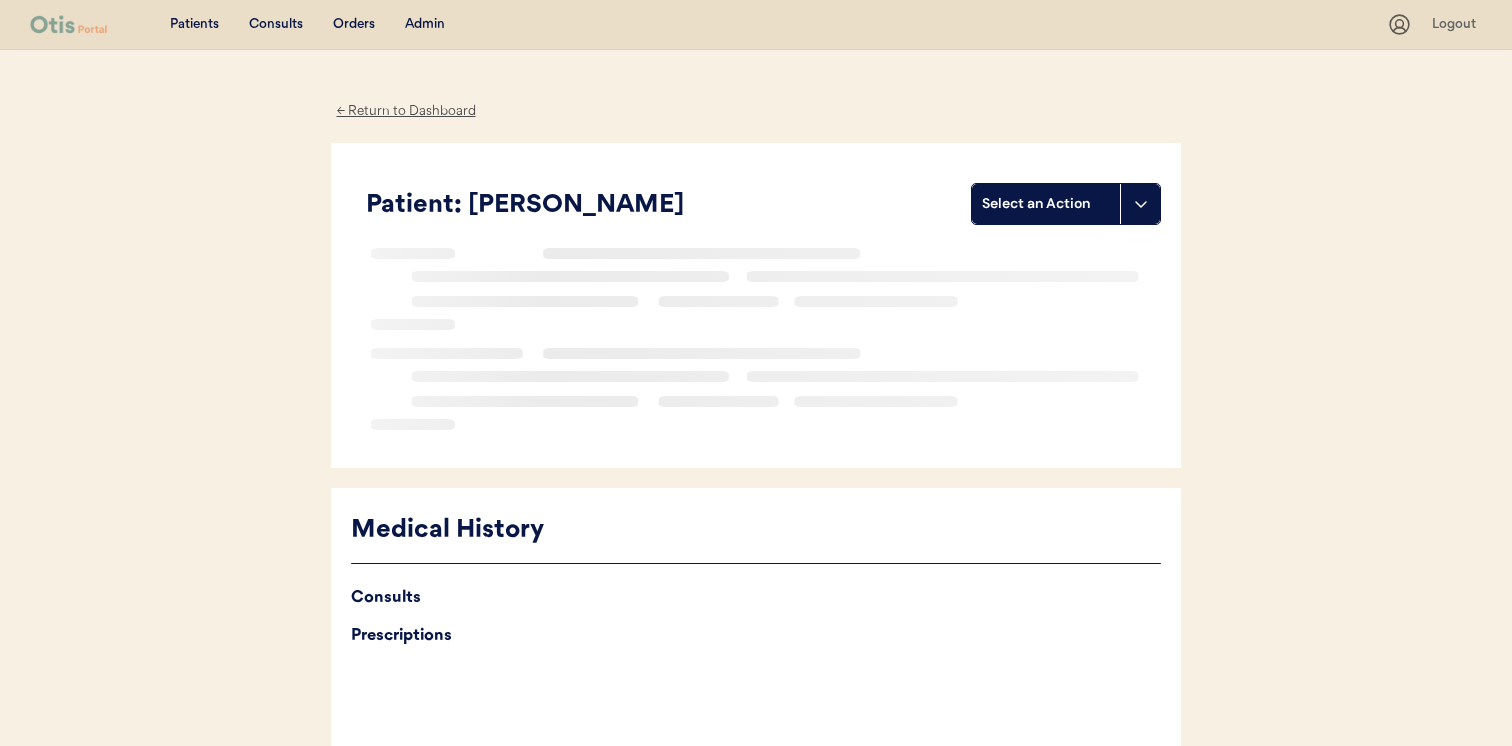 scroll, scrollTop: 0, scrollLeft: 0, axis: both 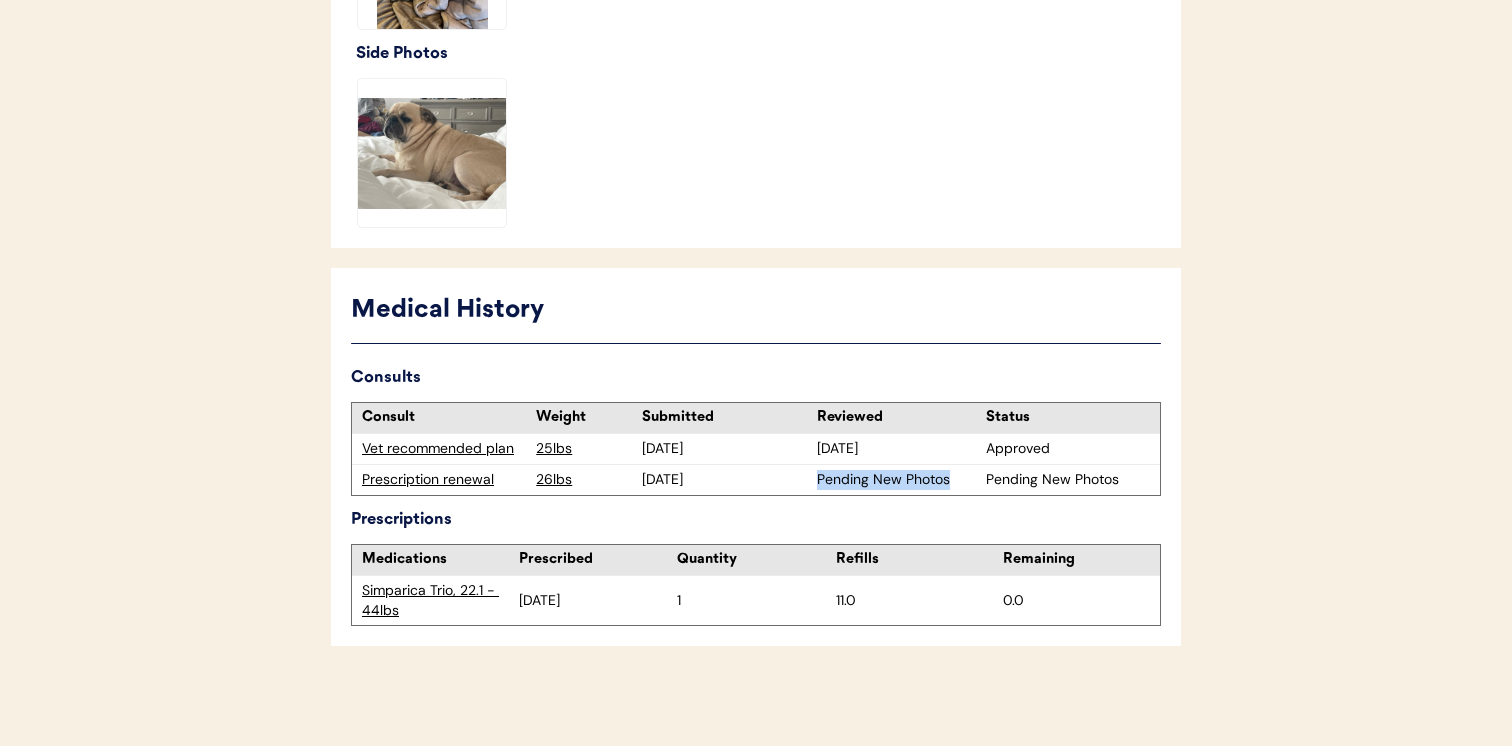 drag, startPoint x: 820, startPoint y: 481, endPoint x: 956, endPoint y: 481, distance: 136 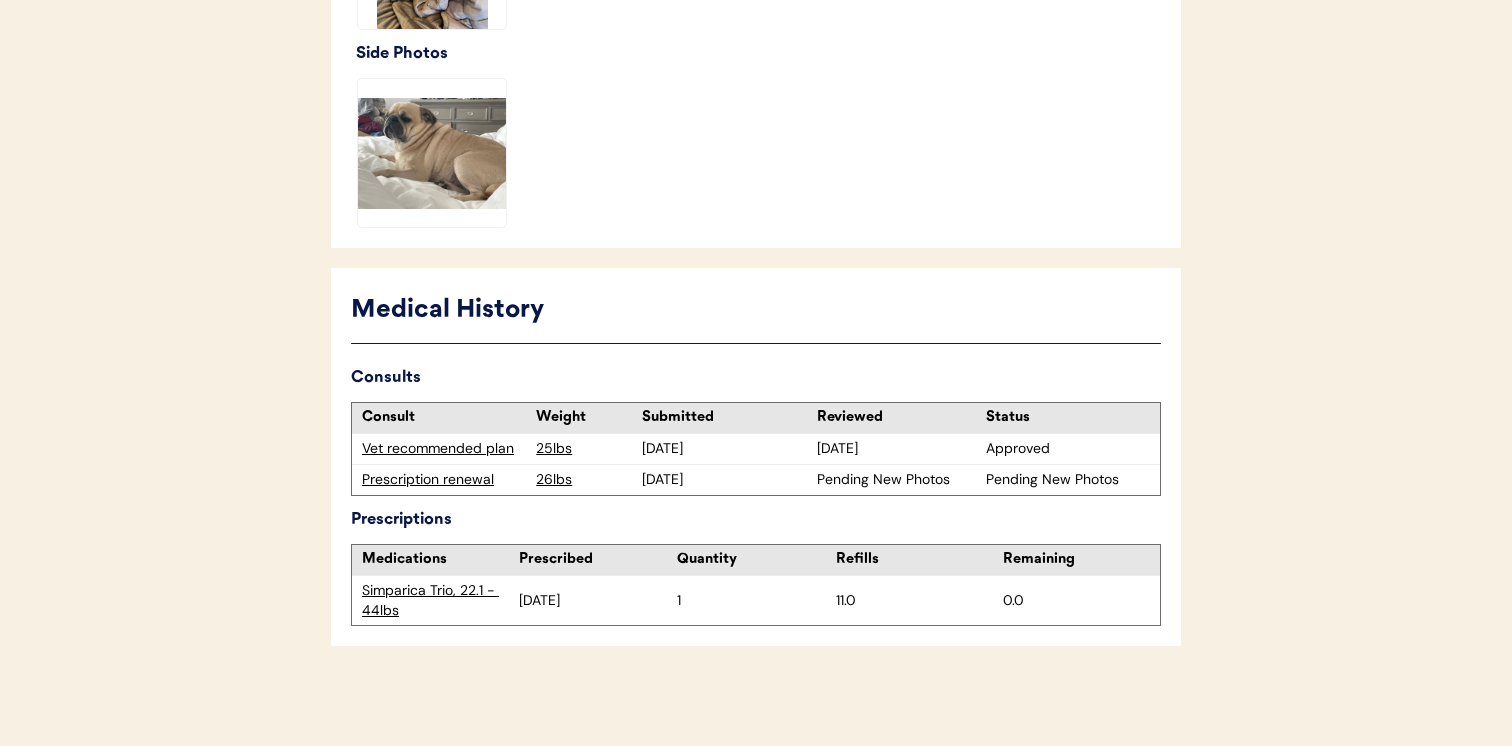 drag, startPoint x: 810, startPoint y: 482, endPoint x: 961, endPoint y: 482, distance: 151 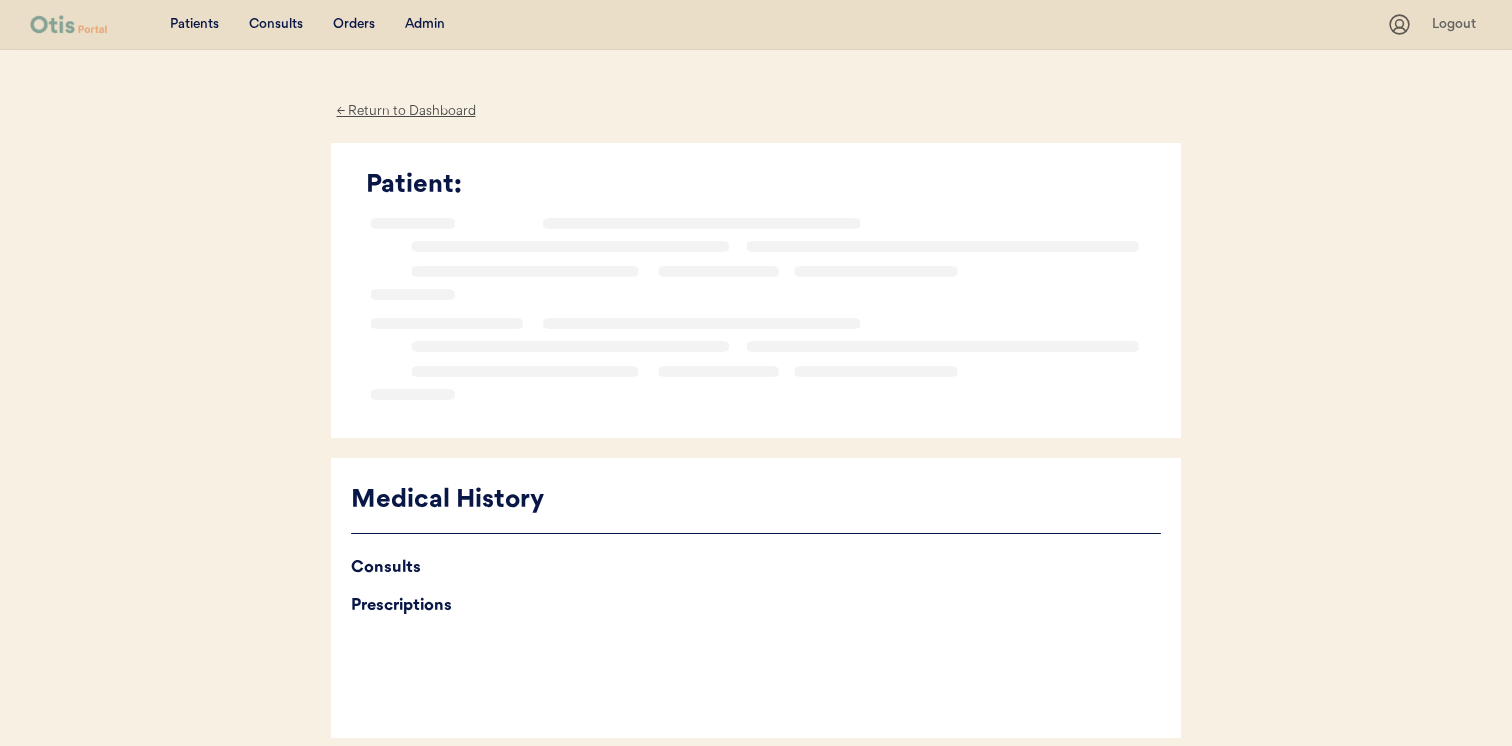 scroll, scrollTop: 0, scrollLeft: 0, axis: both 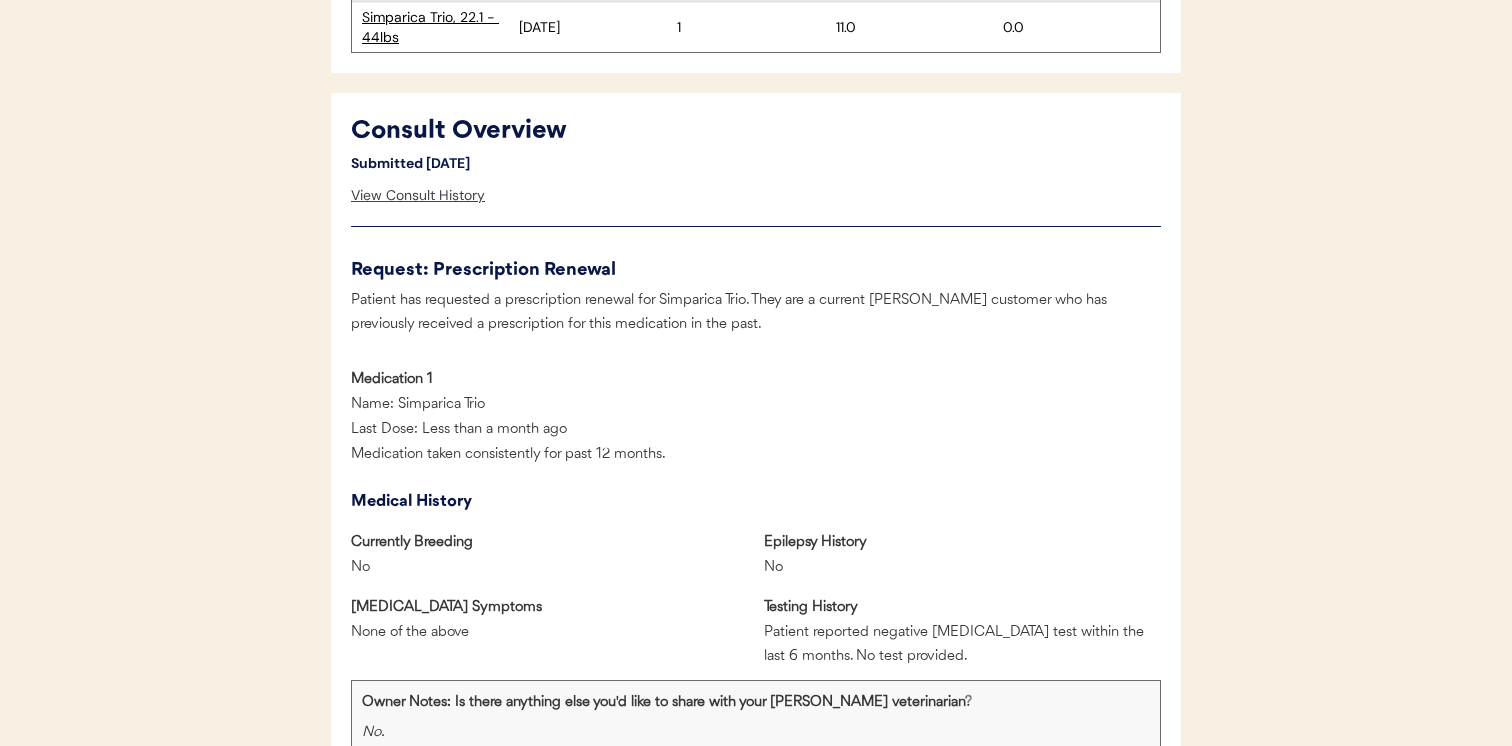 click on "View Consult History" at bounding box center (418, 196) 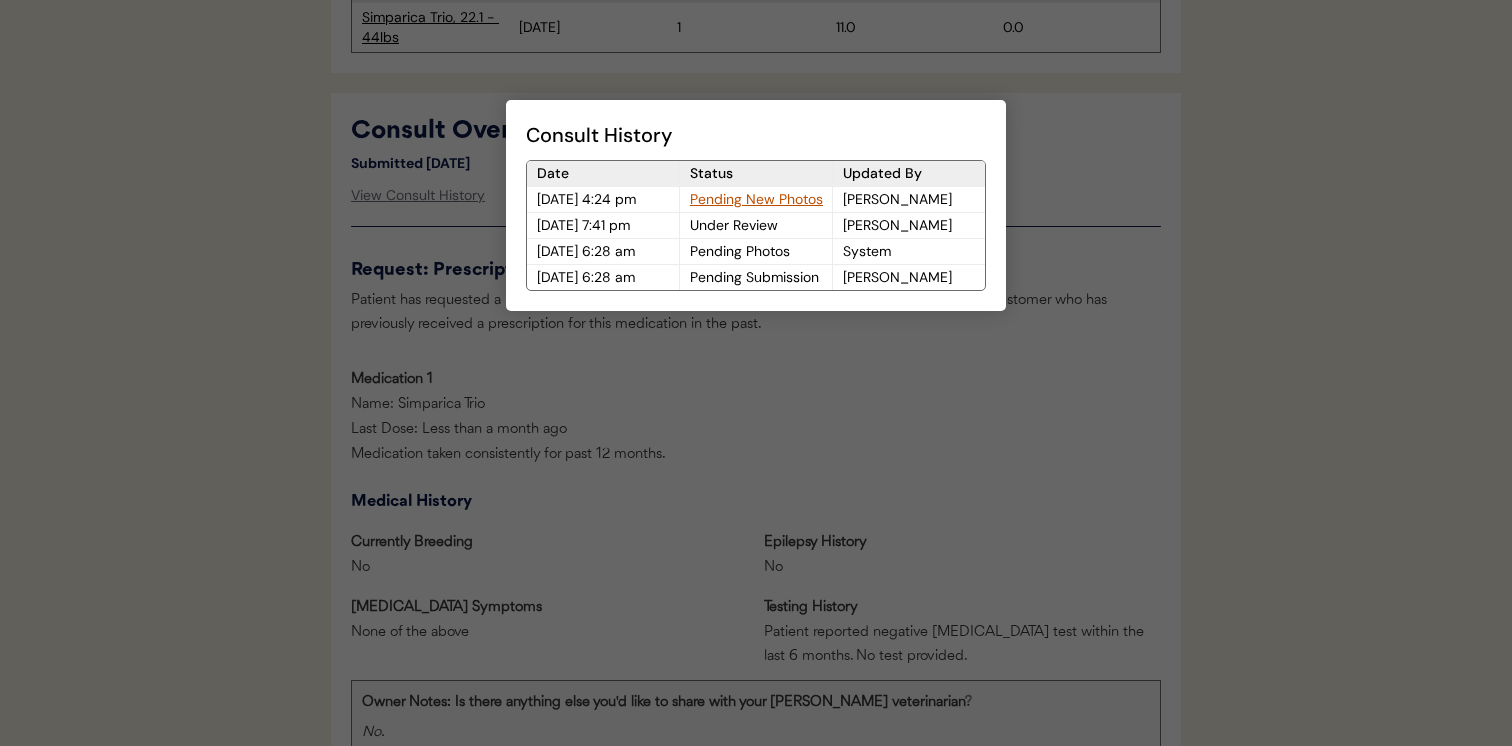 click on "Pending New Photos" at bounding box center [756, 199] 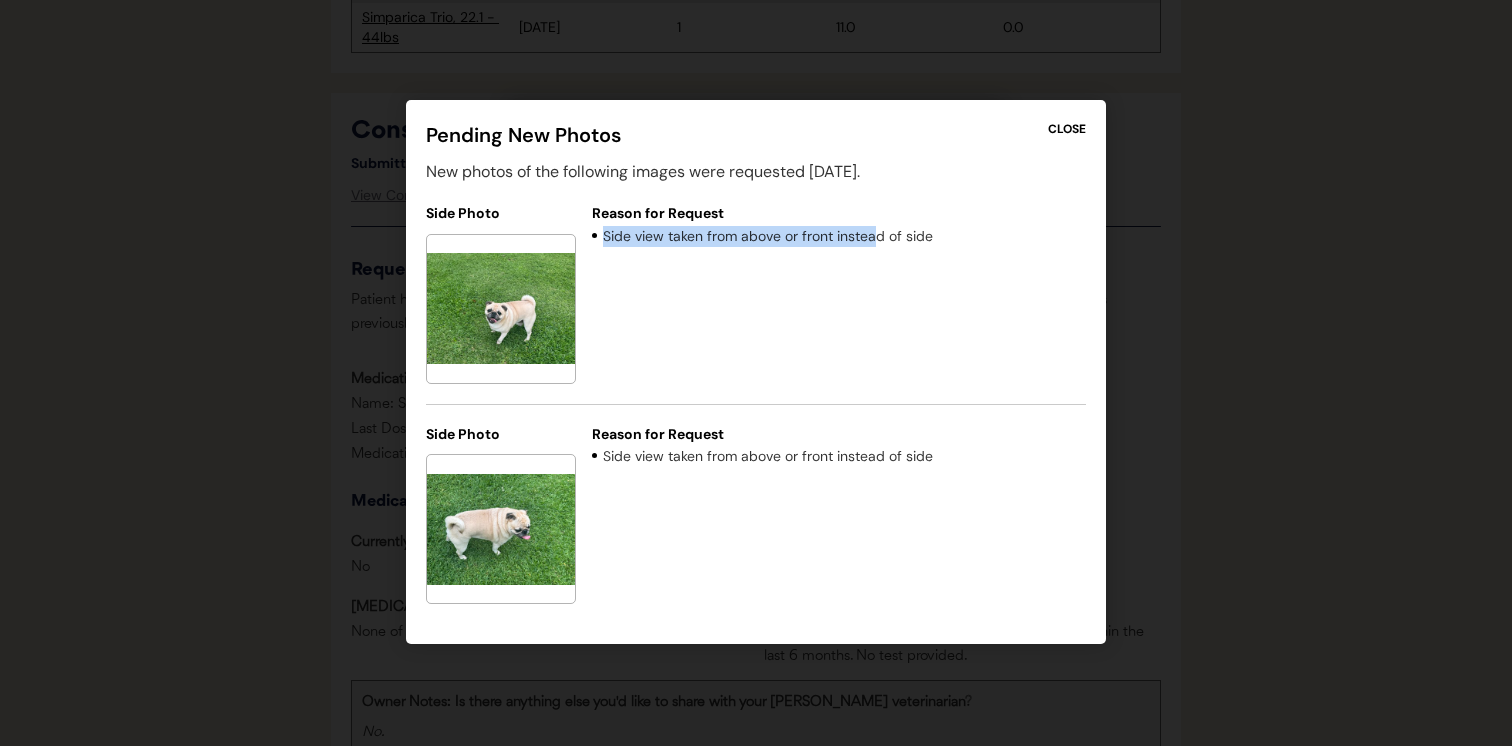 drag, startPoint x: 602, startPoint y: 237, endPoint x: 877, endPoint y: 242, distance: 275.04544 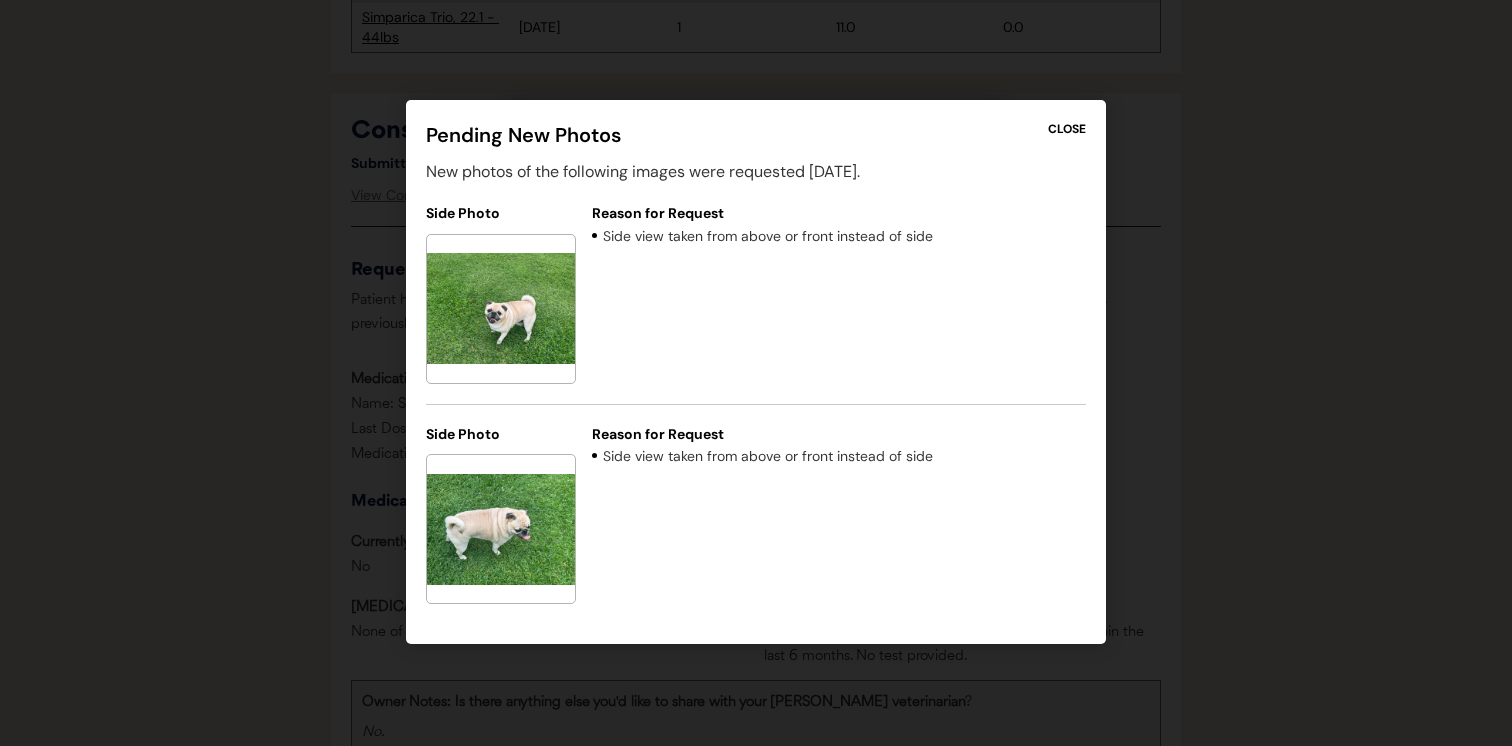 click on "CLOSE" at bounding box center (1067, 129) 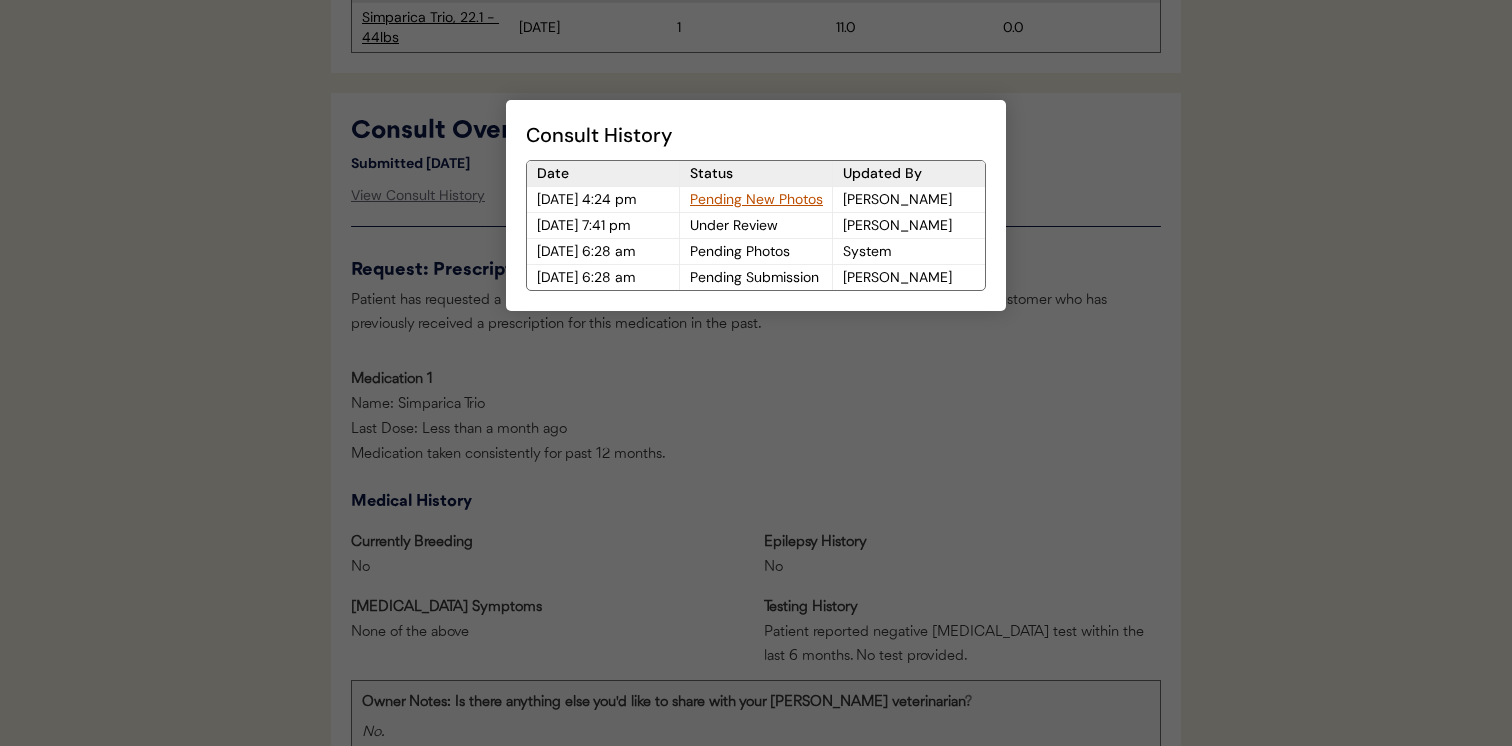 click at bounding box center [756, 373] 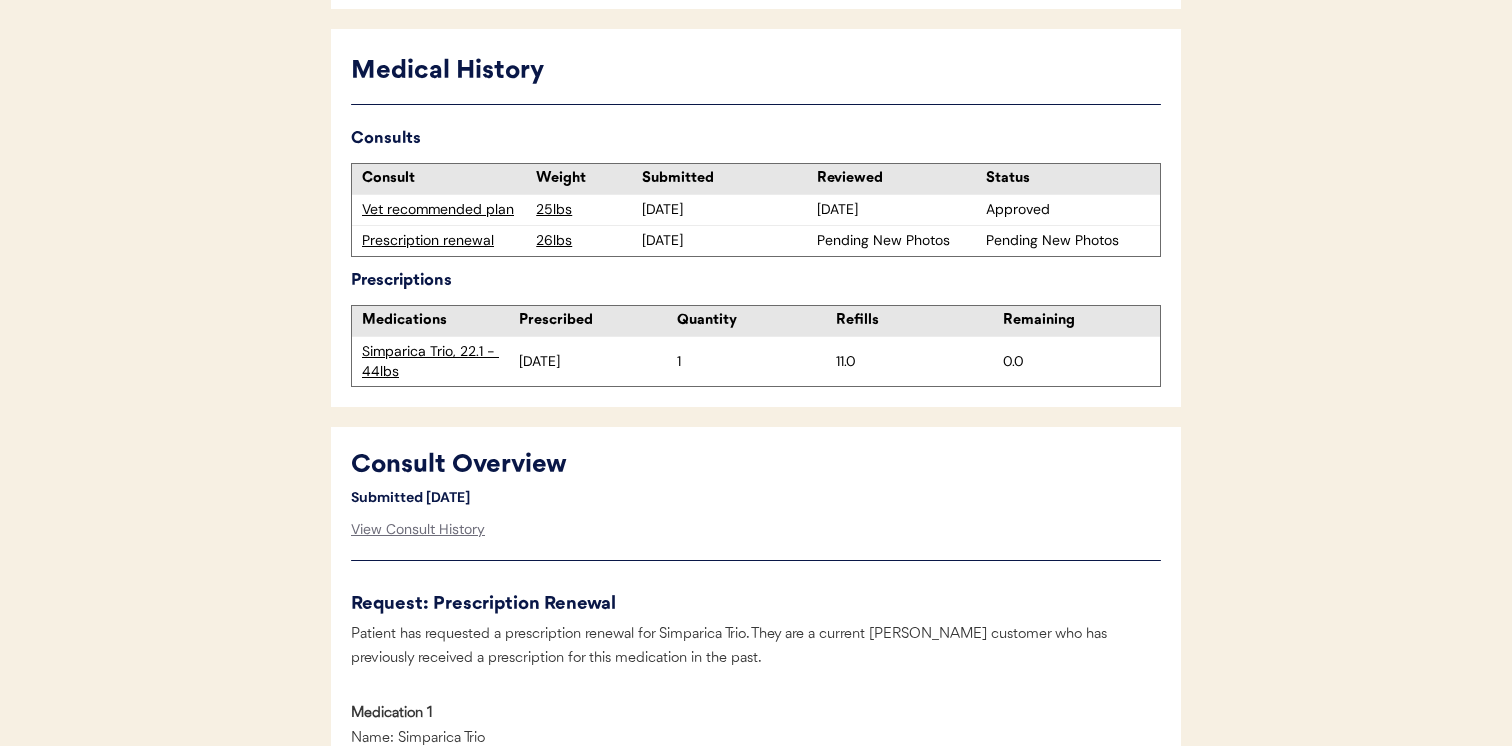 scroll, scrollTop: 377, scrollLeft: 0, axis: vertical 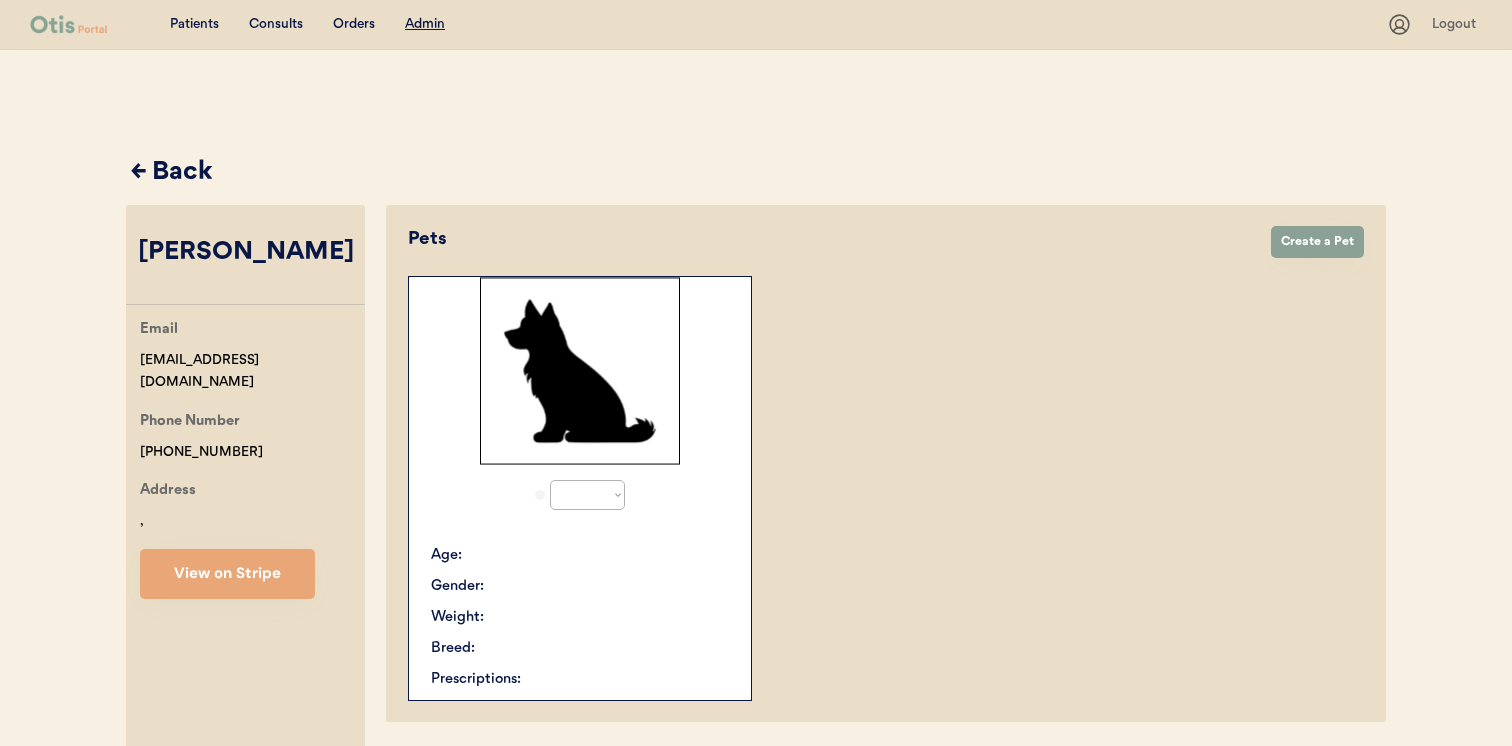 select on "true" 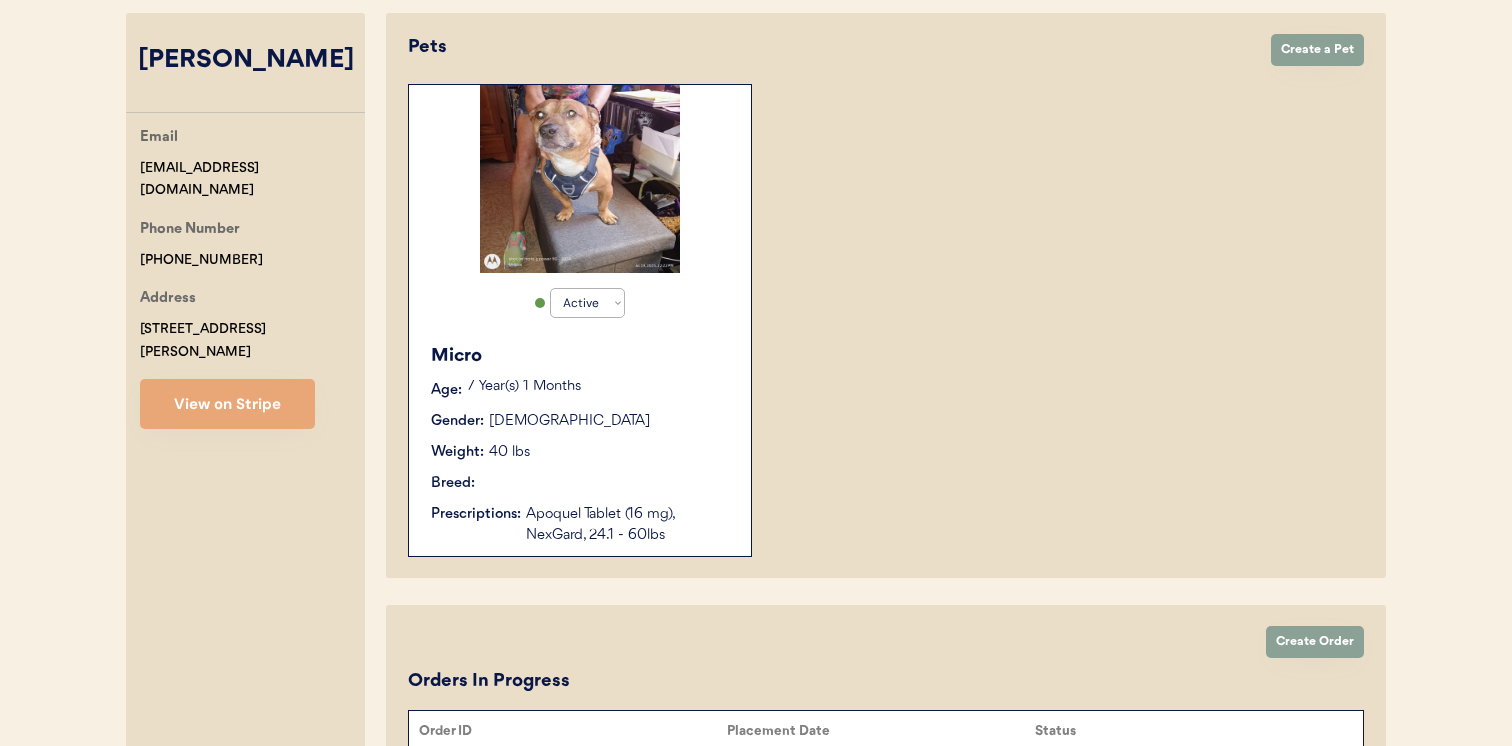 scroll, scrollTop: 189, scrollLeft: 0, axis: vertical 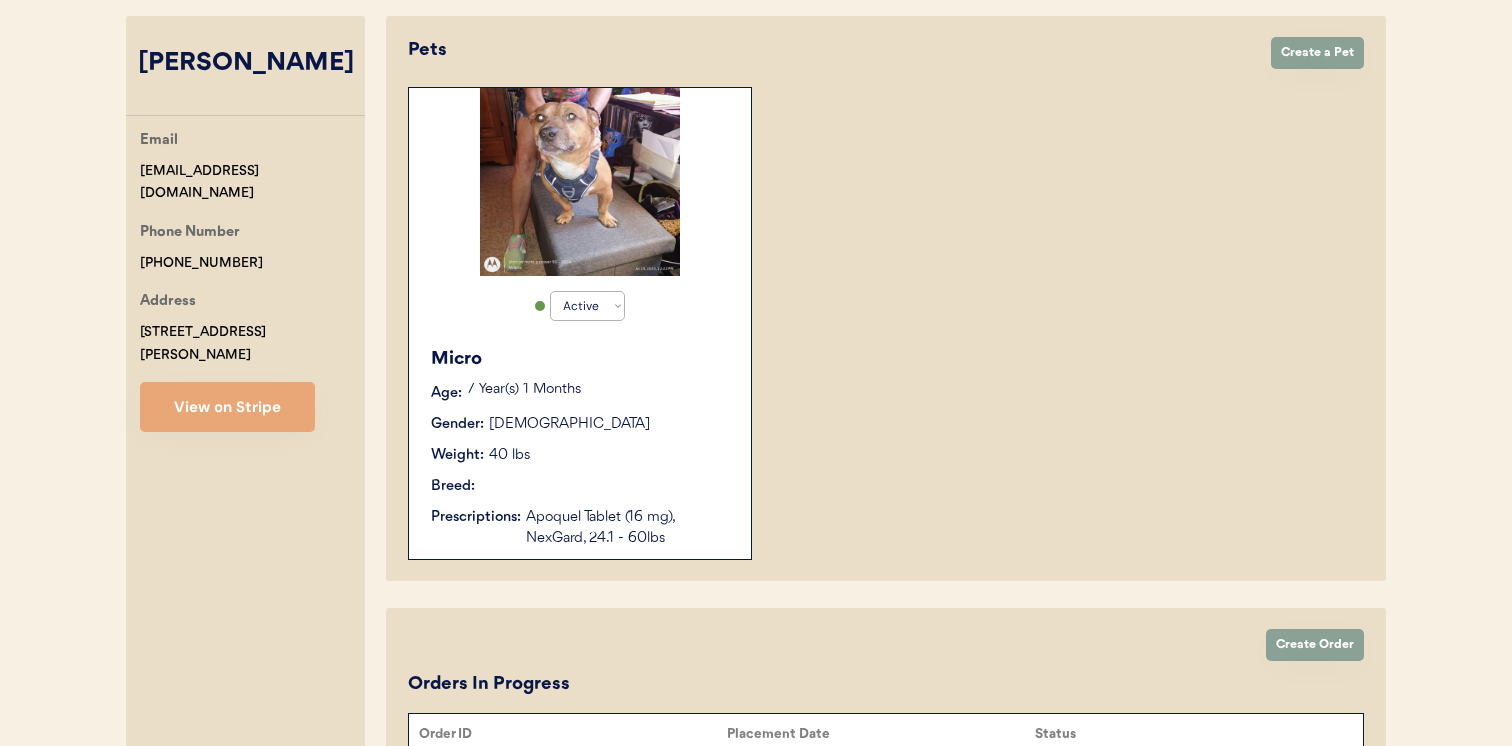 click on "Micro Age:
[DEMOGRAPHIC_DATA] Year(s) 1 Months
Gender: [DEMOGRAPHIC_DATA] Weight: 40 lbs Breed: Prescriptions: Apoquel Tablet (16 mg), NexGard, 24.1 - 60lbs" at bounding box center (580, 447) 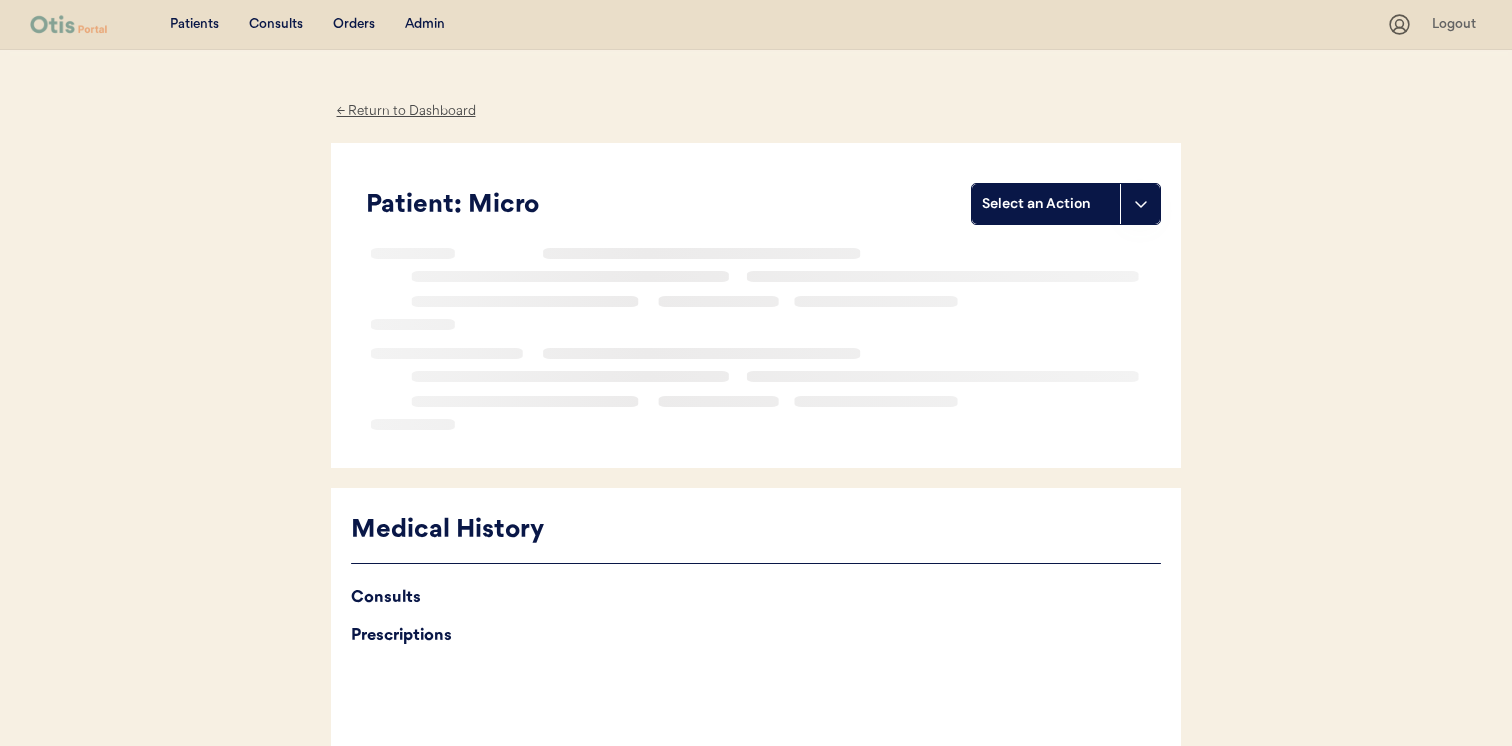 scroll, scrollTop: 0, scrollLeft: 0, axis: both 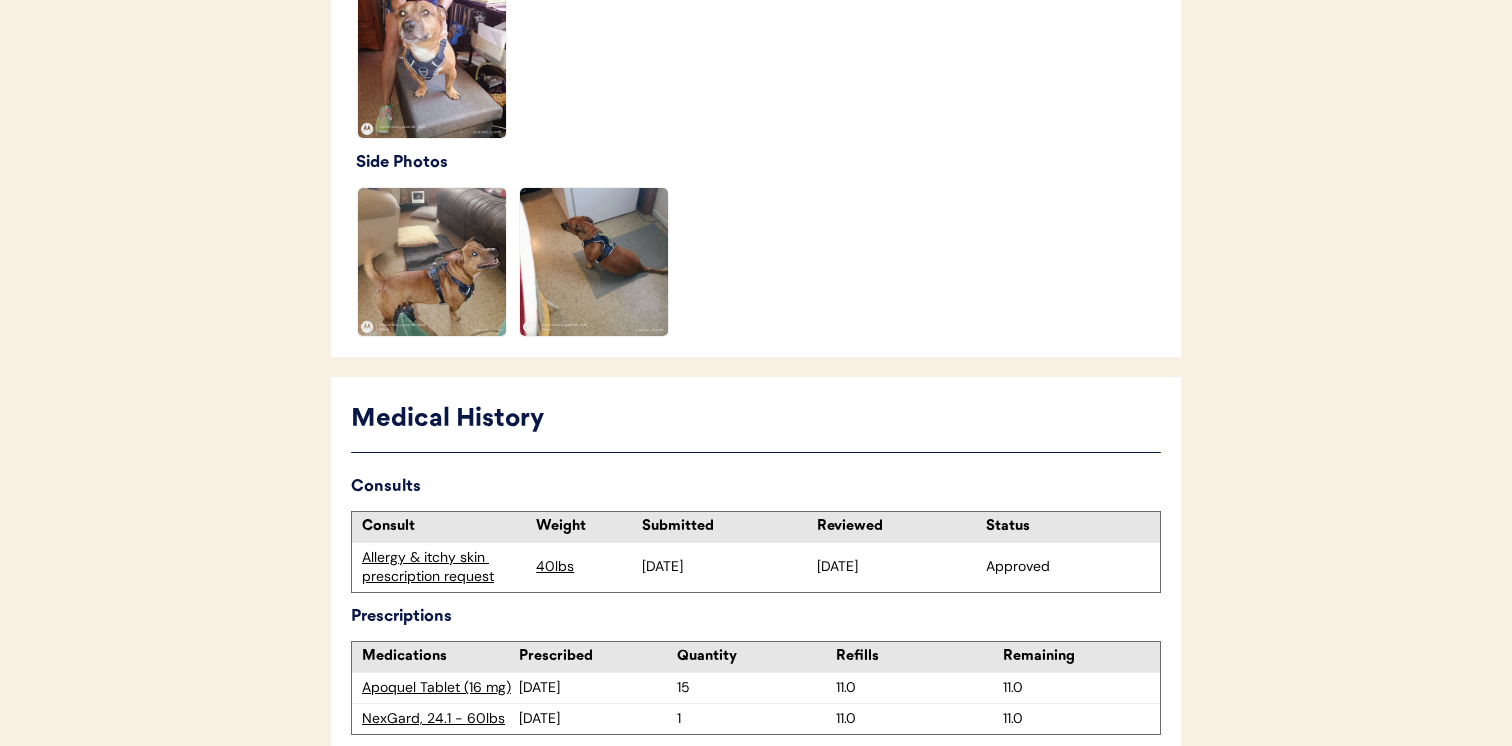 click at bounding box center [432, 262] 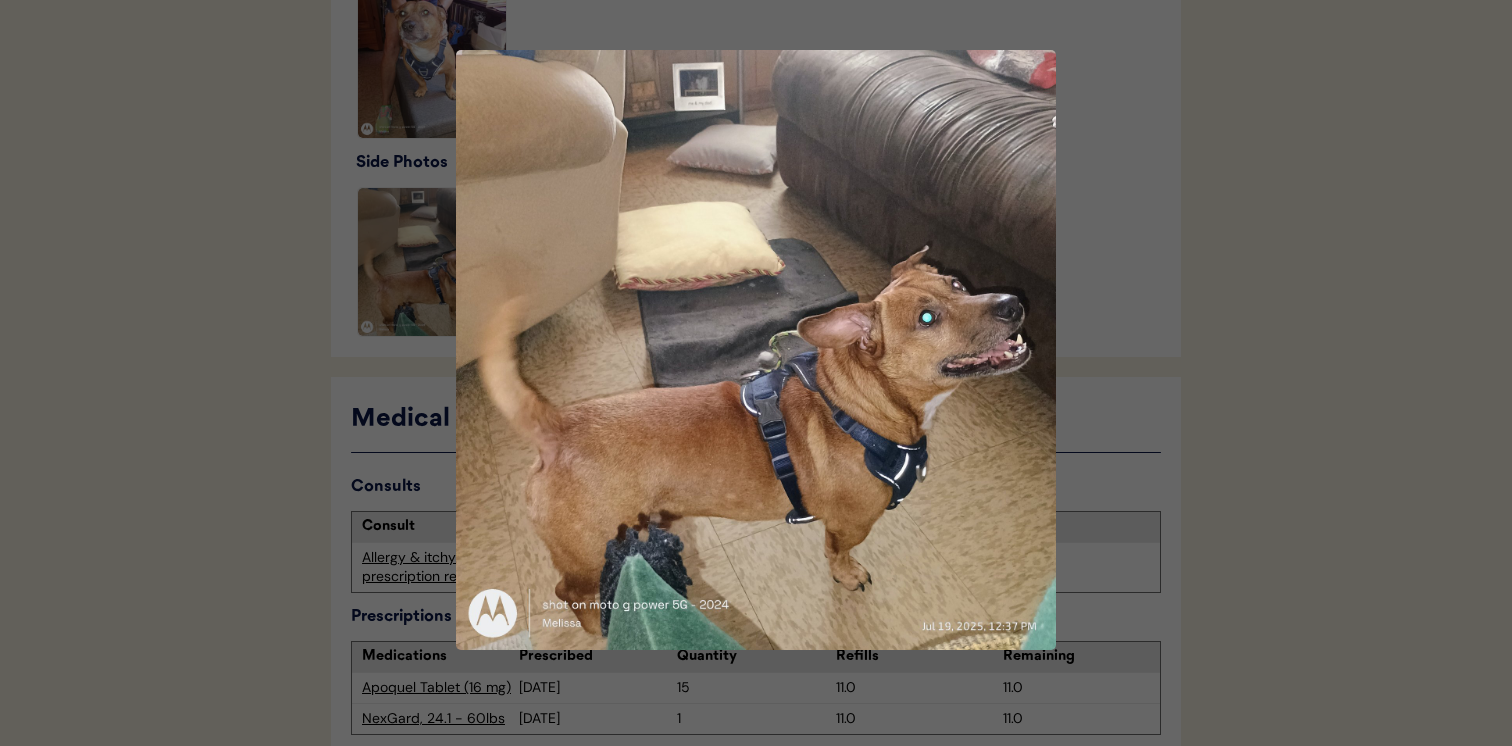 click at bounding box center (756, 373) 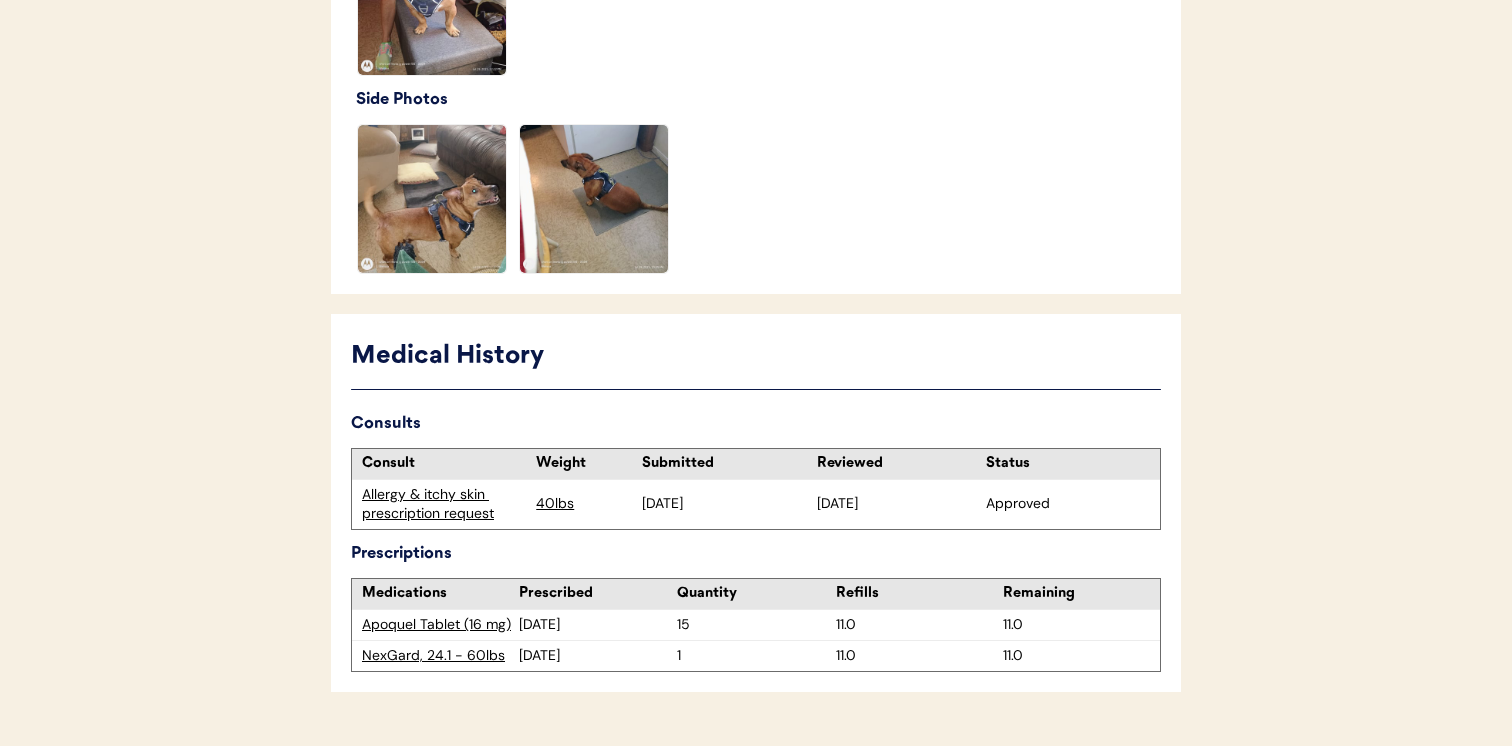 scroll, scrollTop: 842, scrollLeft: 0, axis: vertical 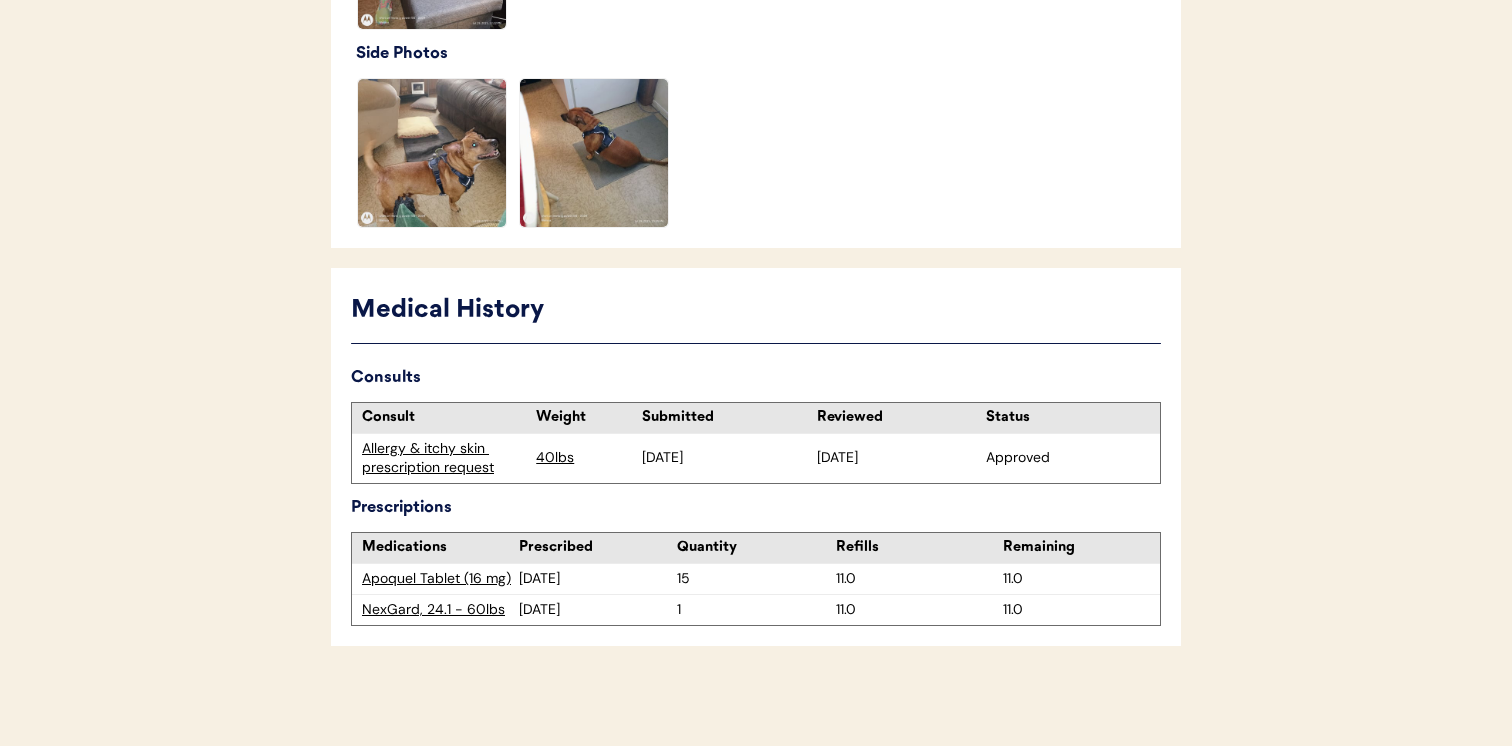 click on "Allergy & itchy skin prescription request" at bounding box center (444, 458) 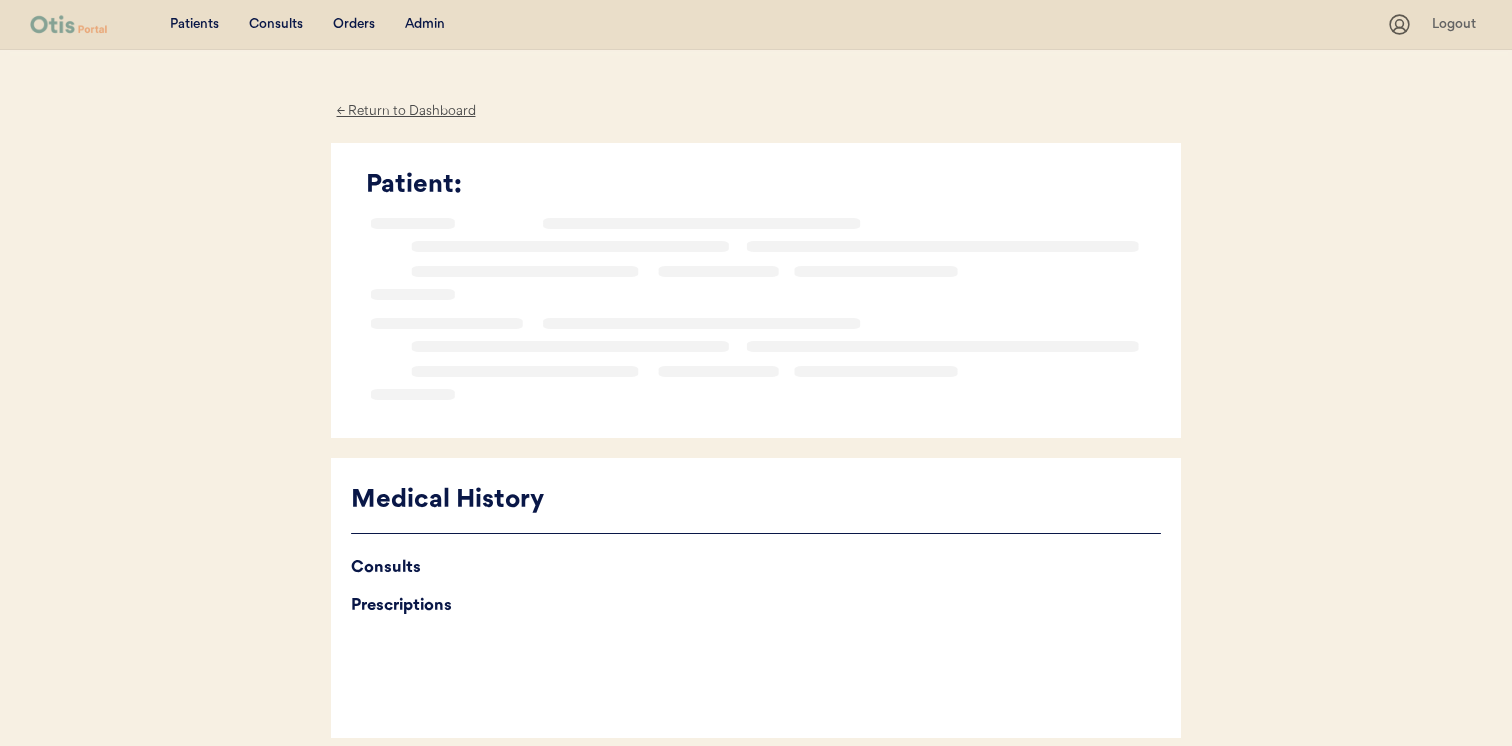 scroll, scrollTop: 0, scrollLeft: 0, axis: both 